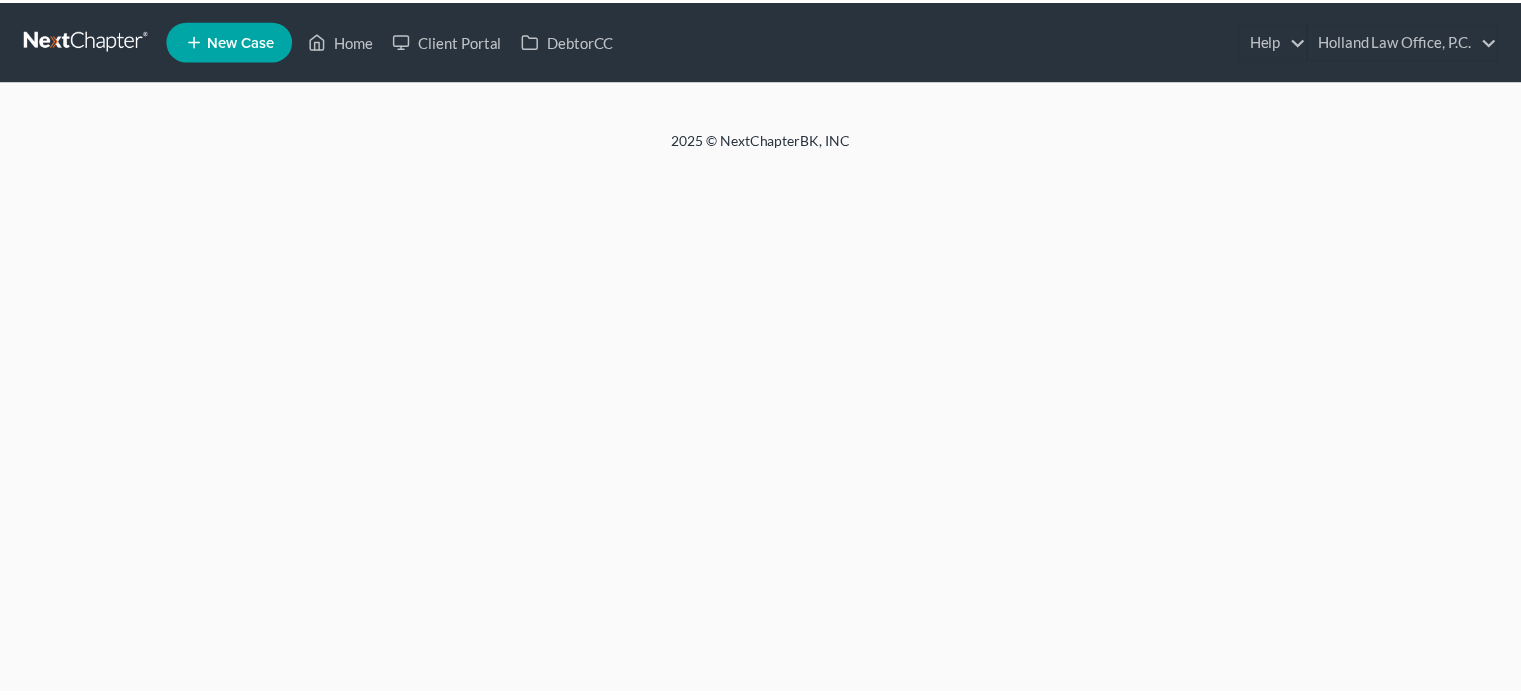 scroll, scrollTop: 0, scrollLeft: 0, axis: both 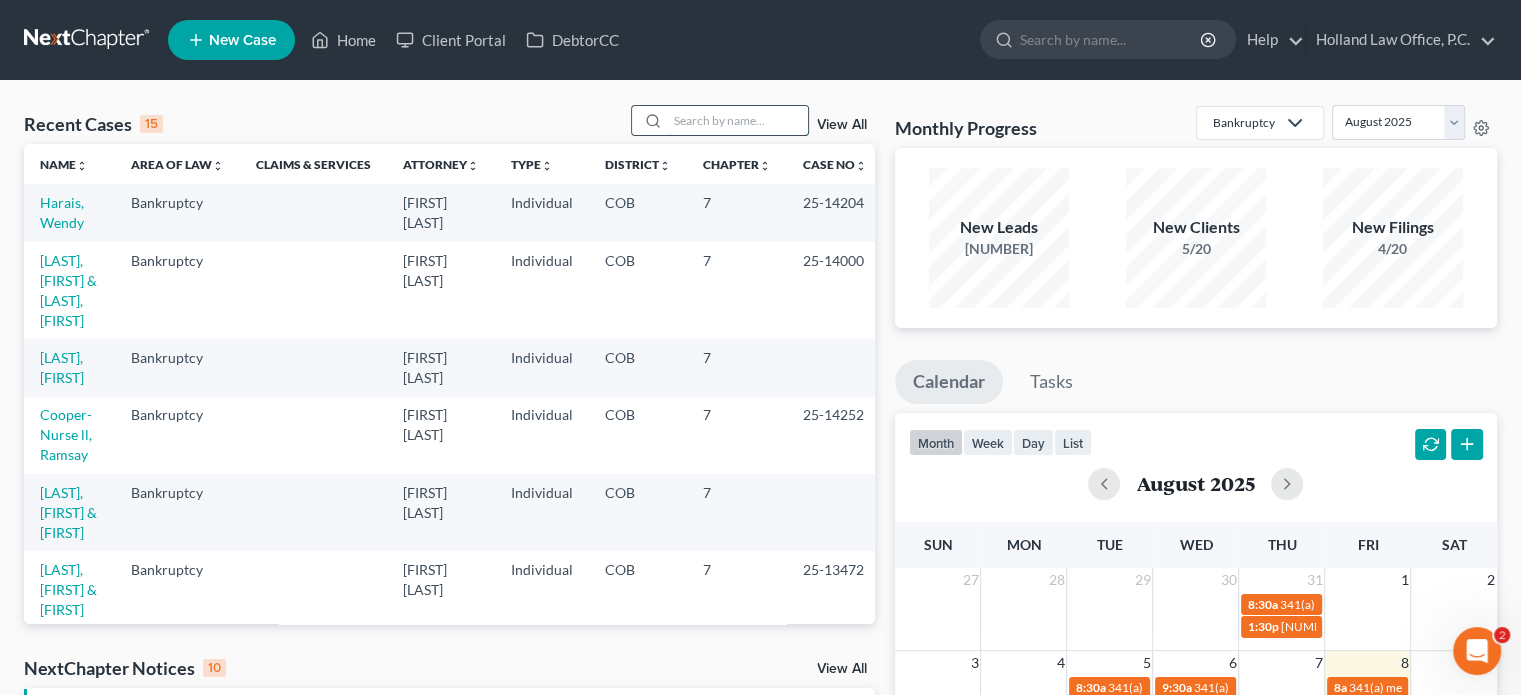click at bounding box center (738, 120) 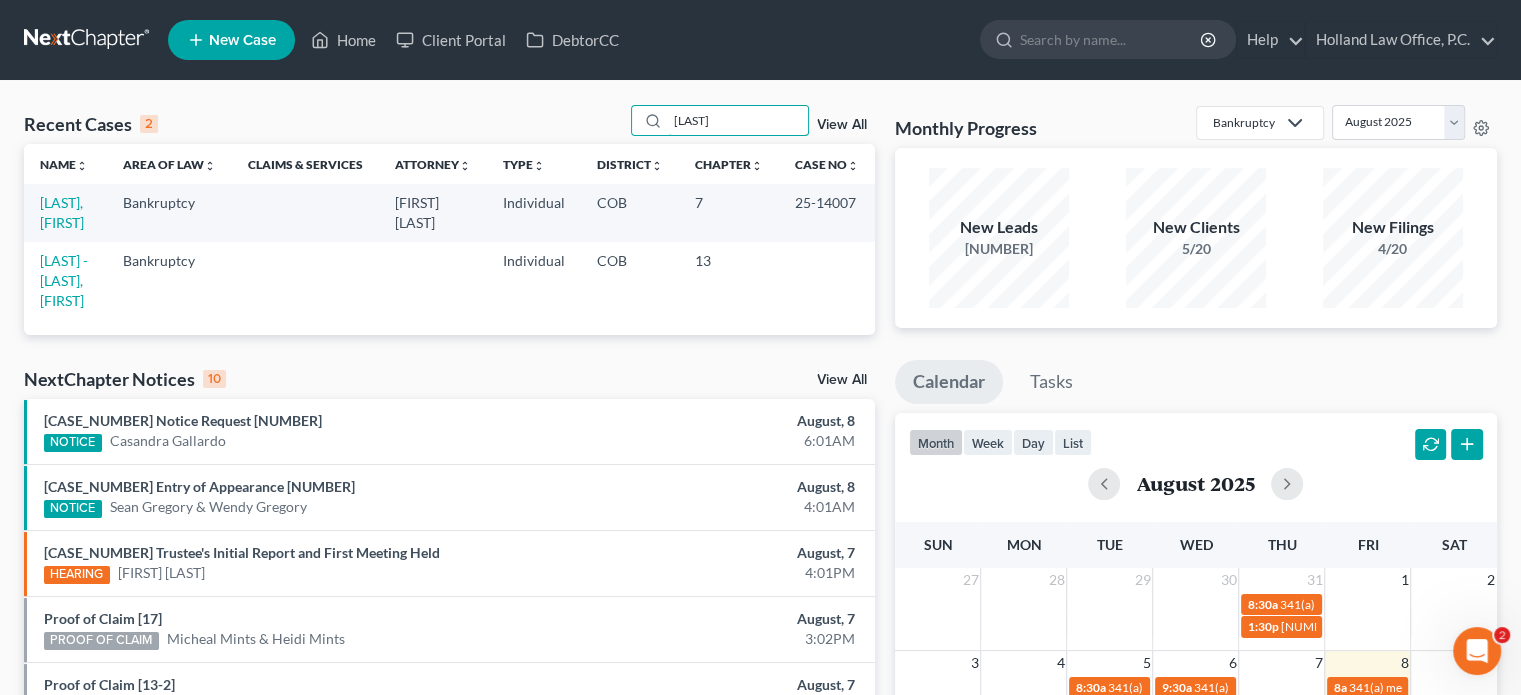 type on "[LAST]" 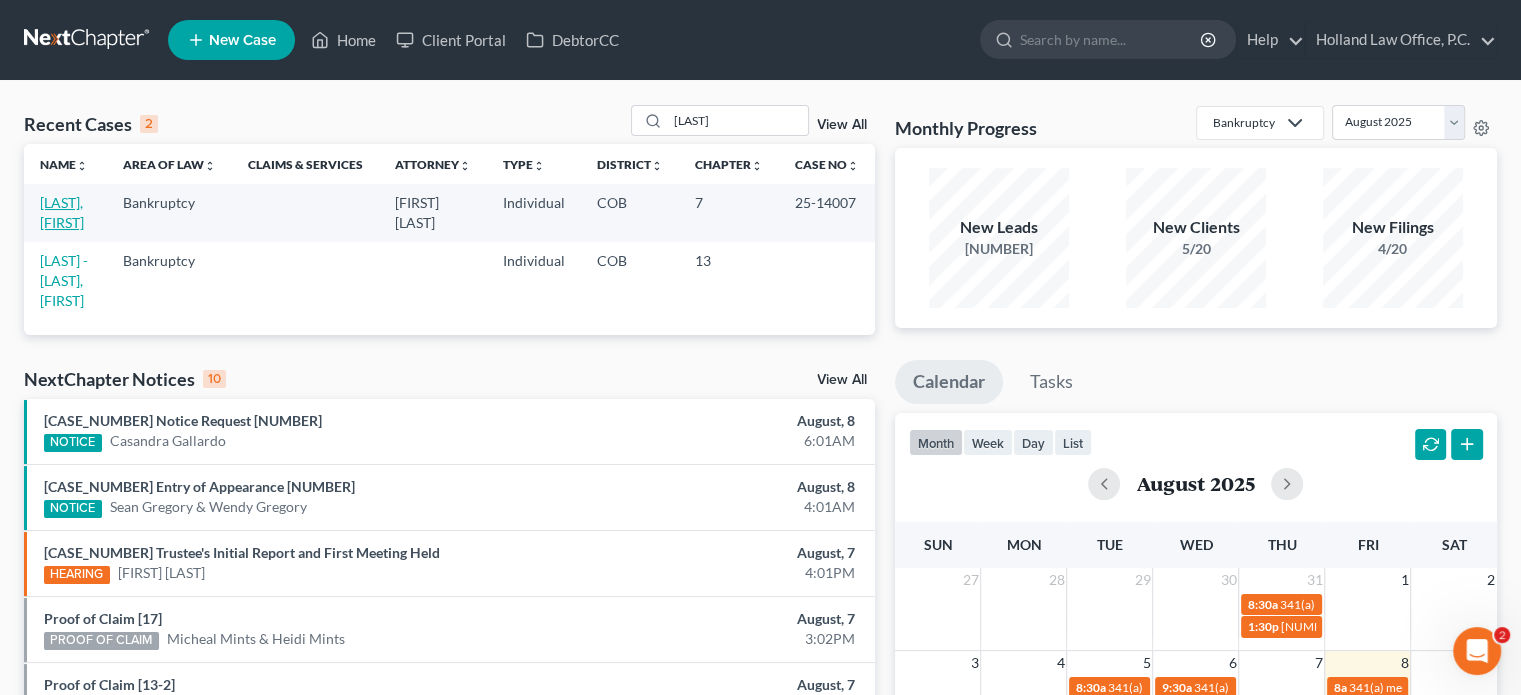 click on "[LAST], [FIRST]" at bounding box center [62, 212] 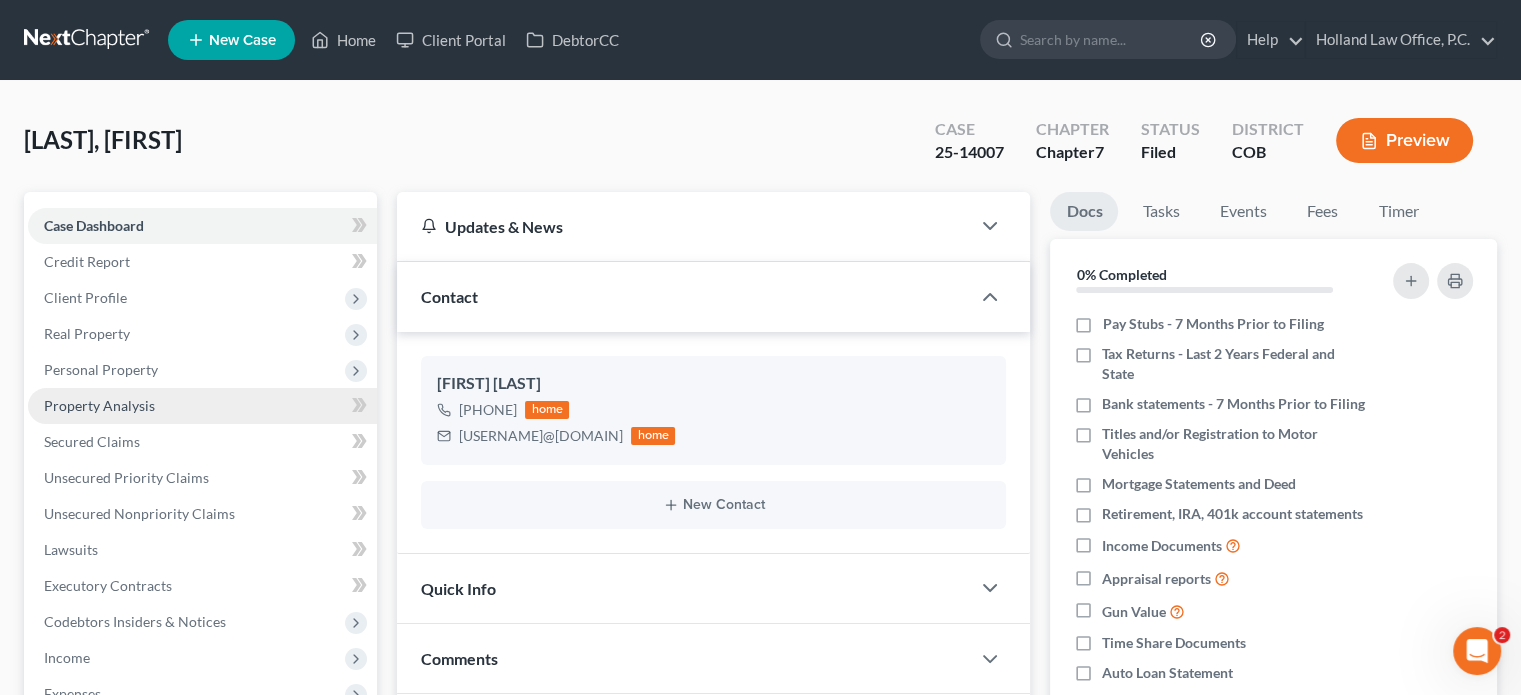 click on "Property Analysis" at bounding box center [99, 405] 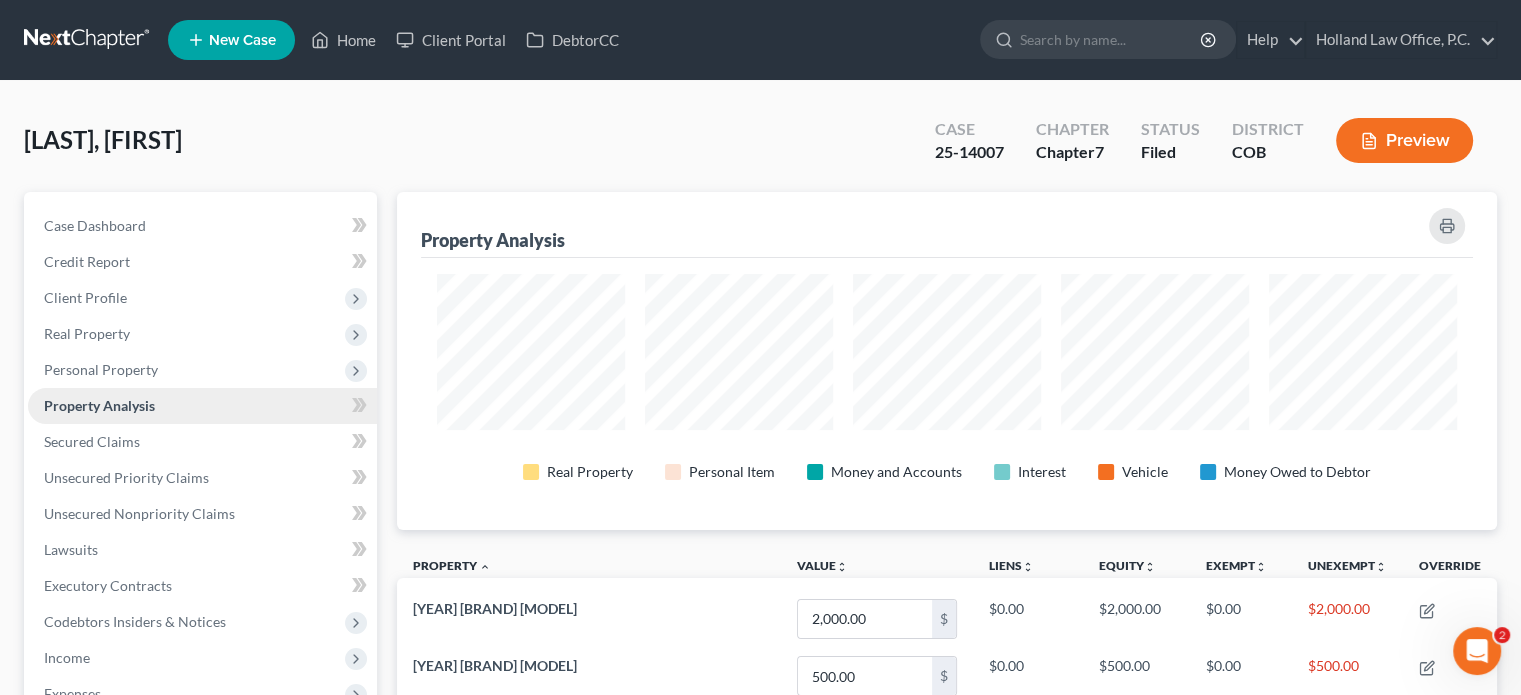 scroll, scrollTop: 999662, scrollLeft: 998900, axis: both 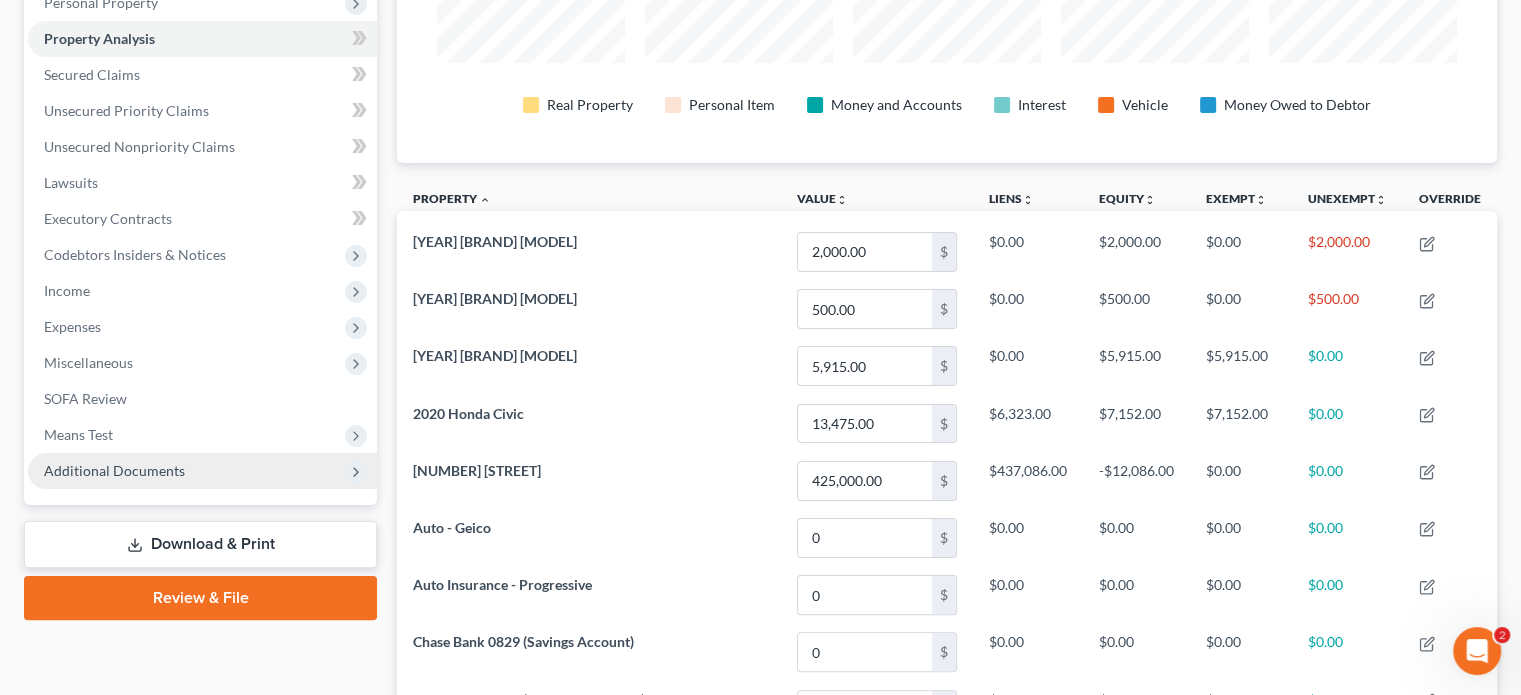 click on "Additional Documents" at bounding box center (114, 470) 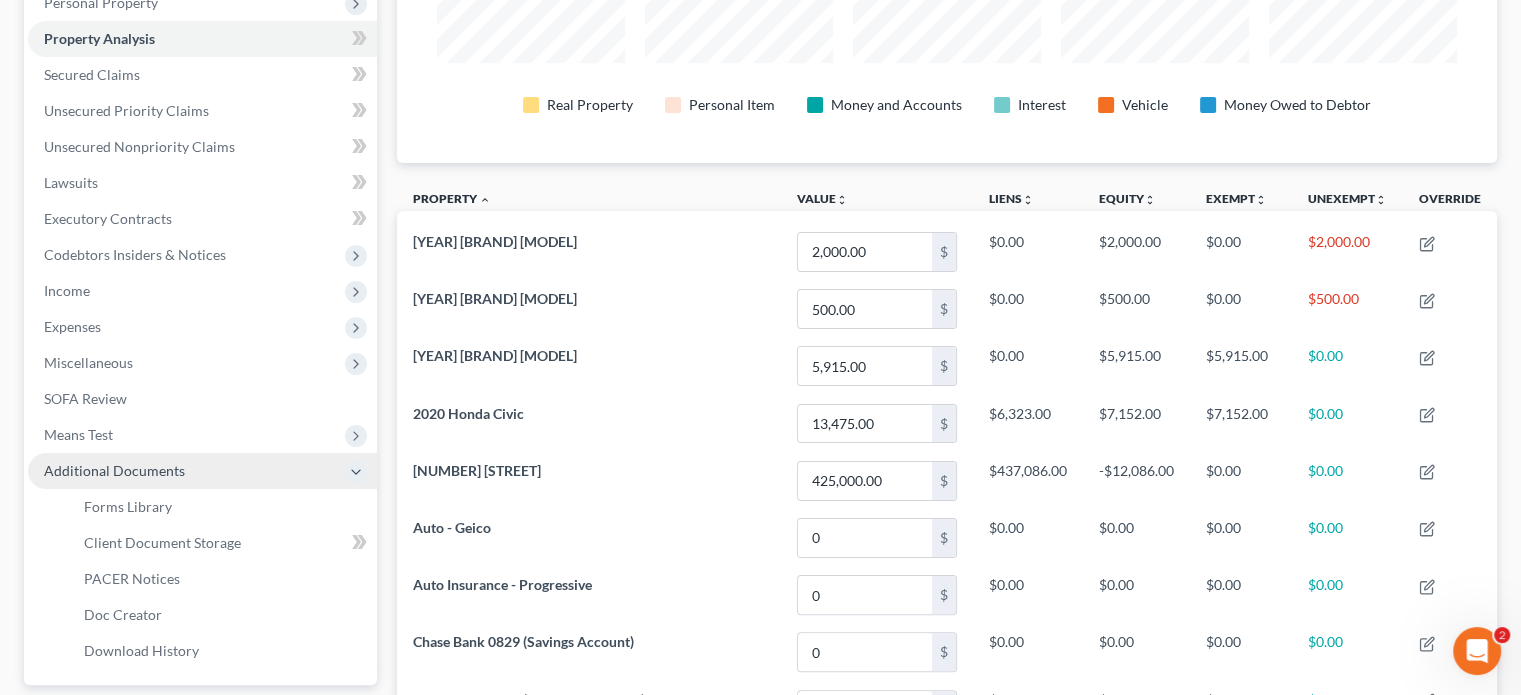 click on "Additional Documents" at bounding box center (114, 470) 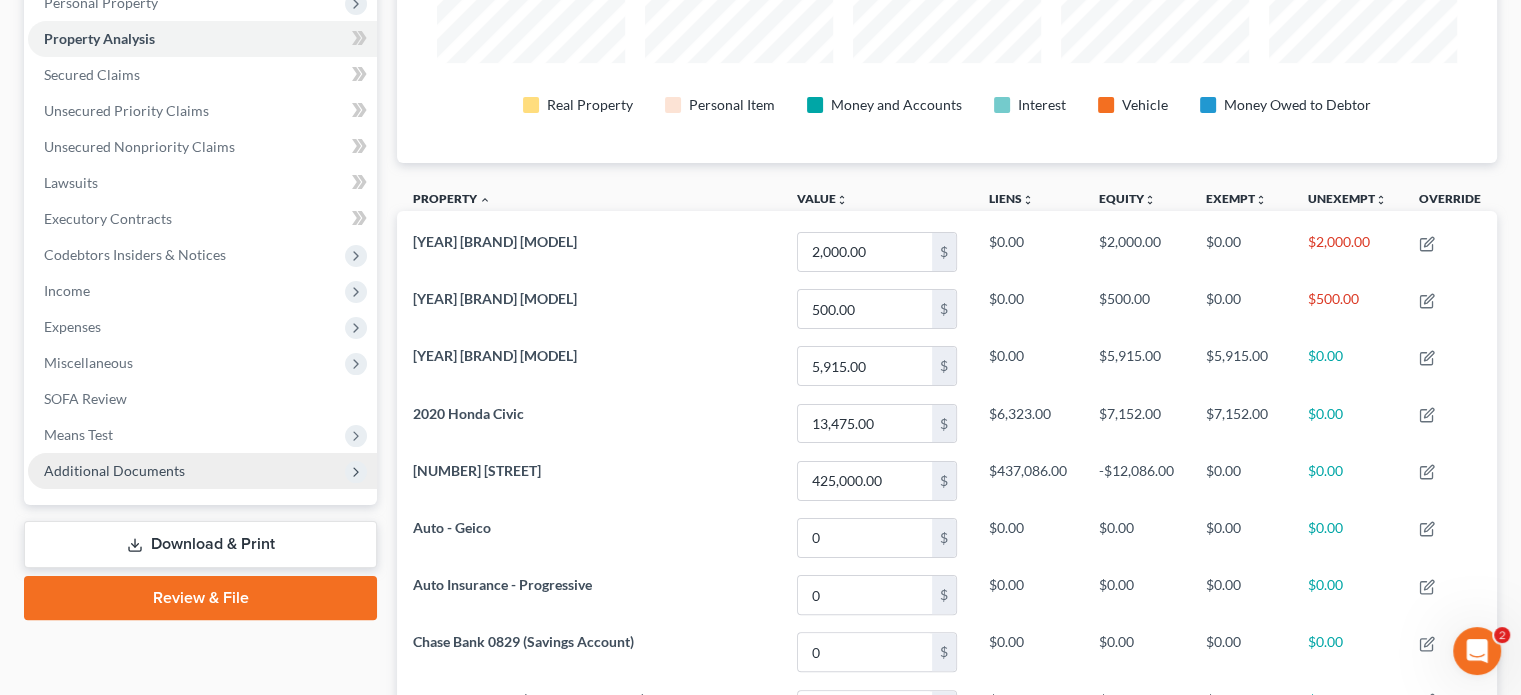 click on "Additional Documents" at bounding box center [202, 471] 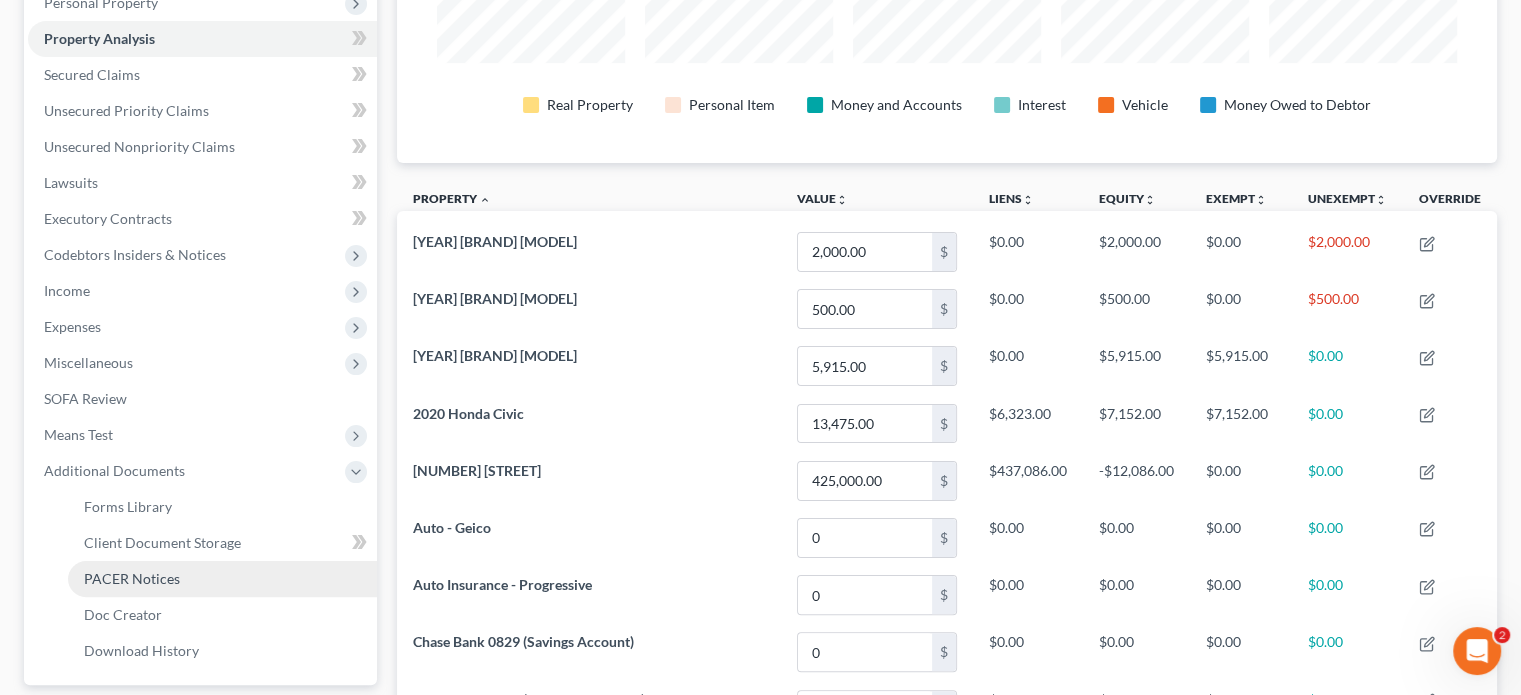 click on "PACER Notices" at bounding box center [132, 578] 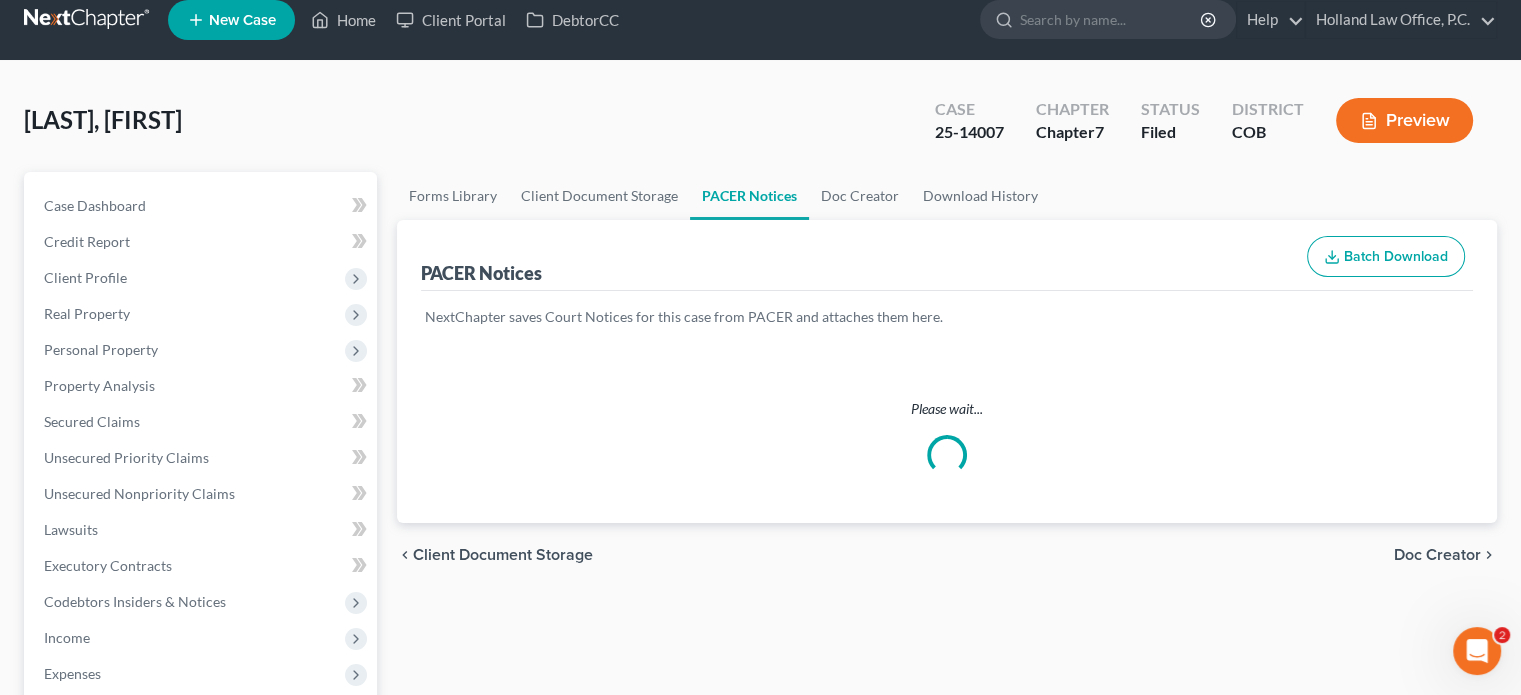 scroll, scrollTop: 0, scrollLeft: 0, axis: both 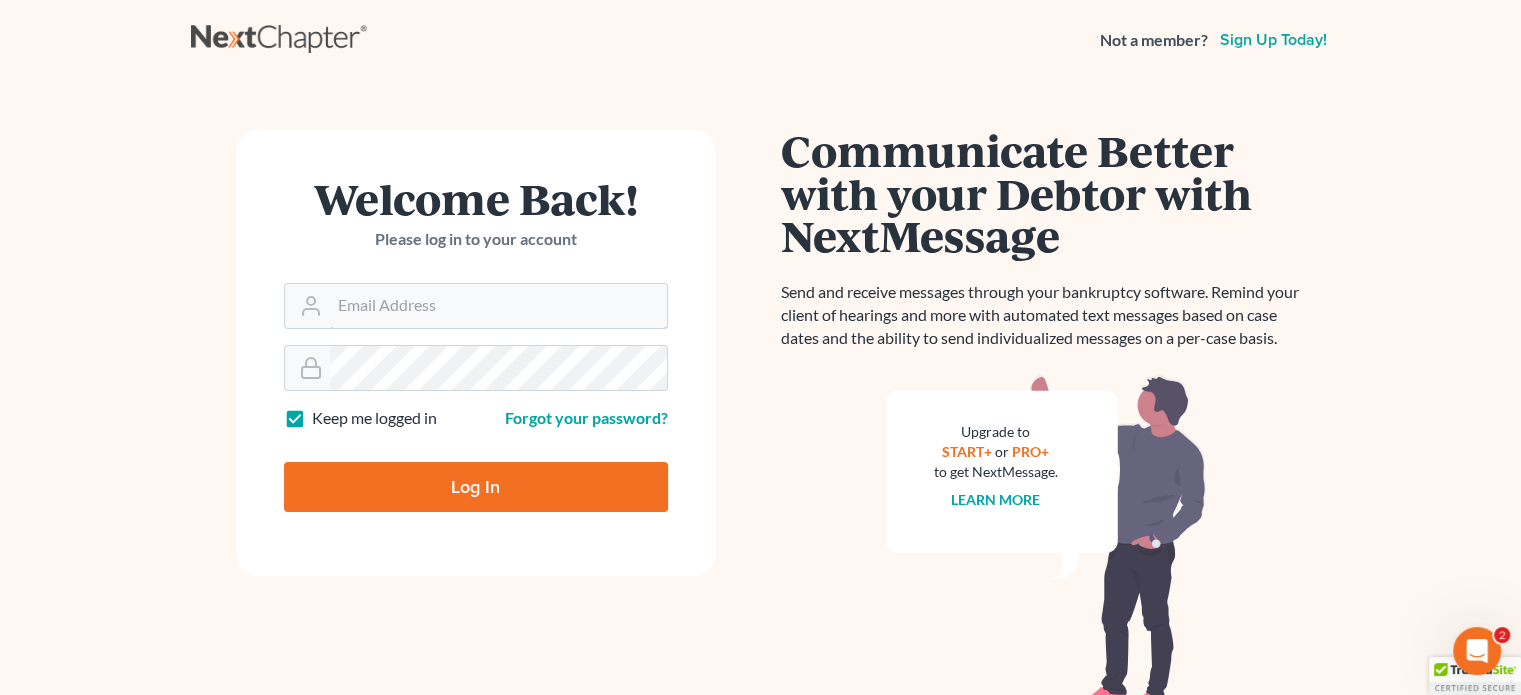 type on "steven@hollandlaw970.com" 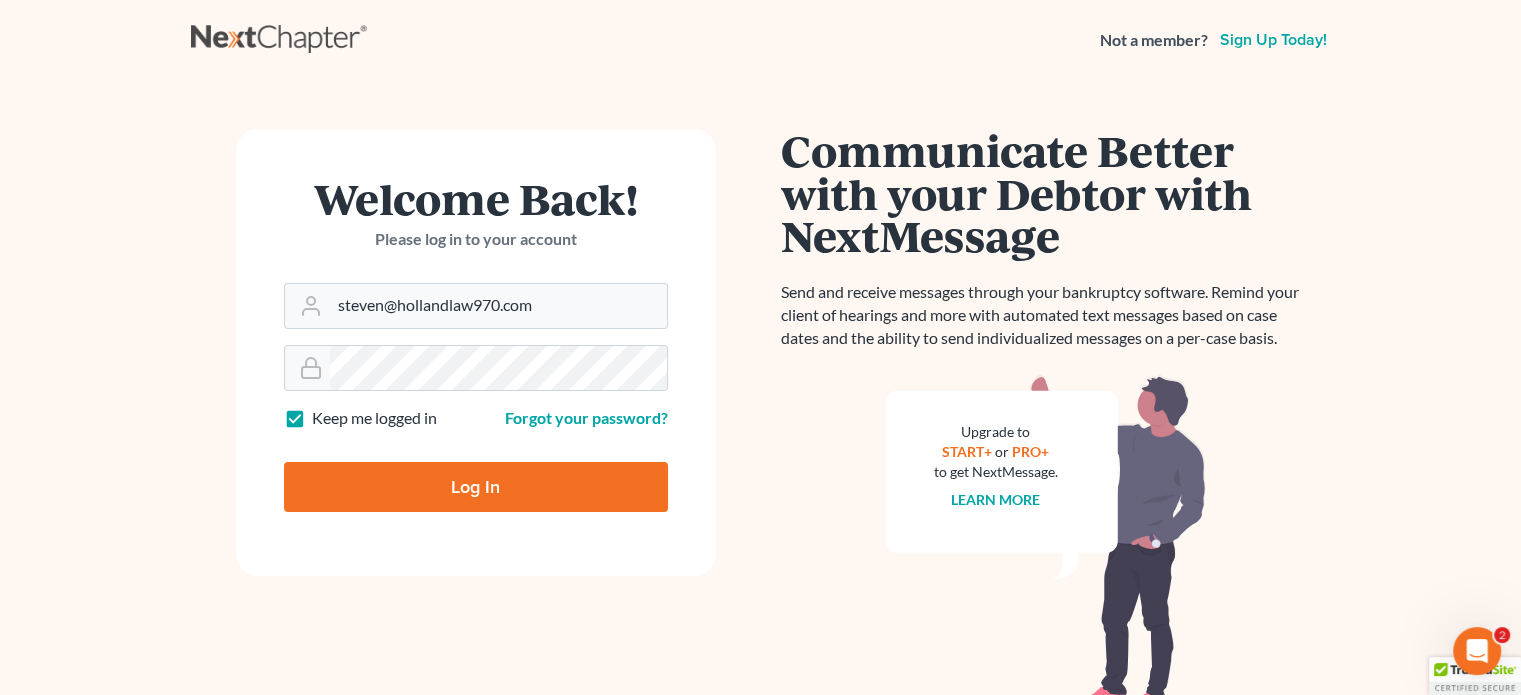 click on "Log In" at bounding box center (476, 487) 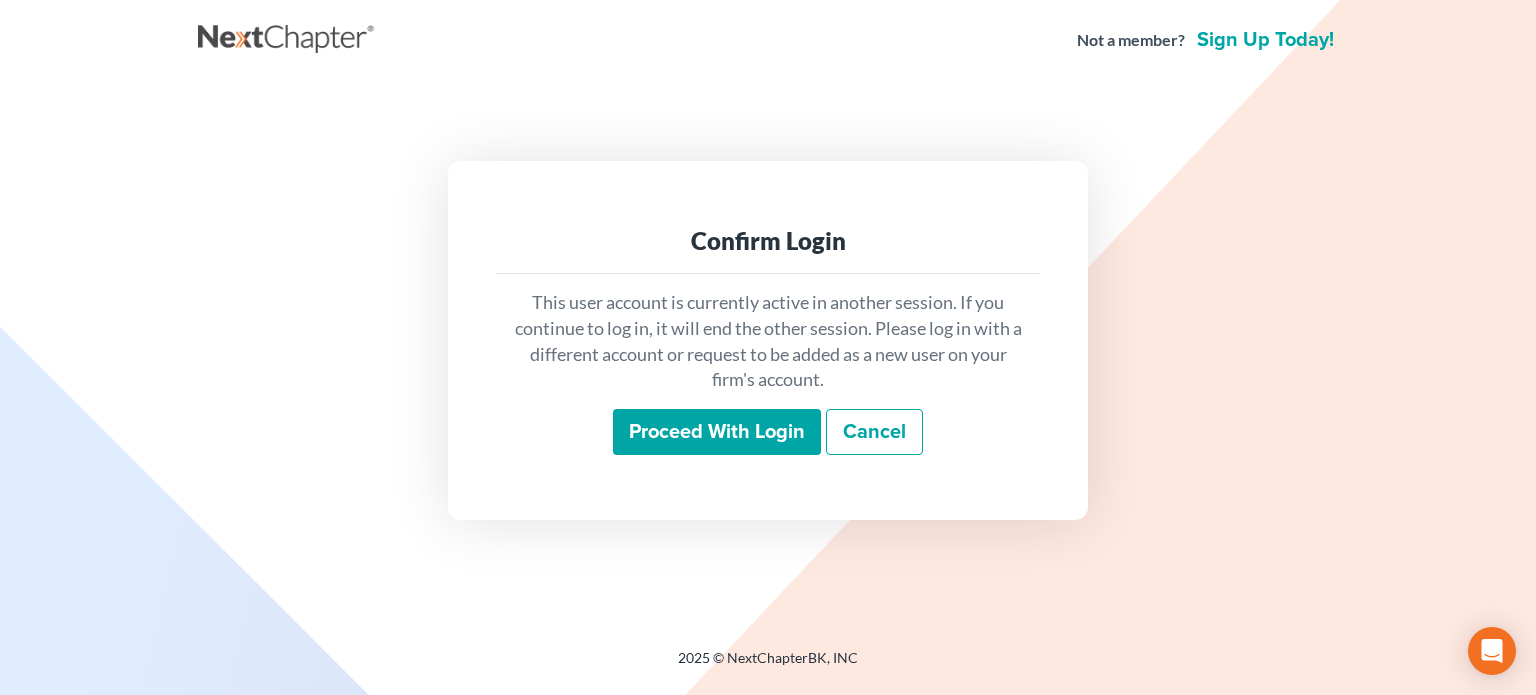 scroll, scrollTop: 0, scrollLeft: 0, axis: both 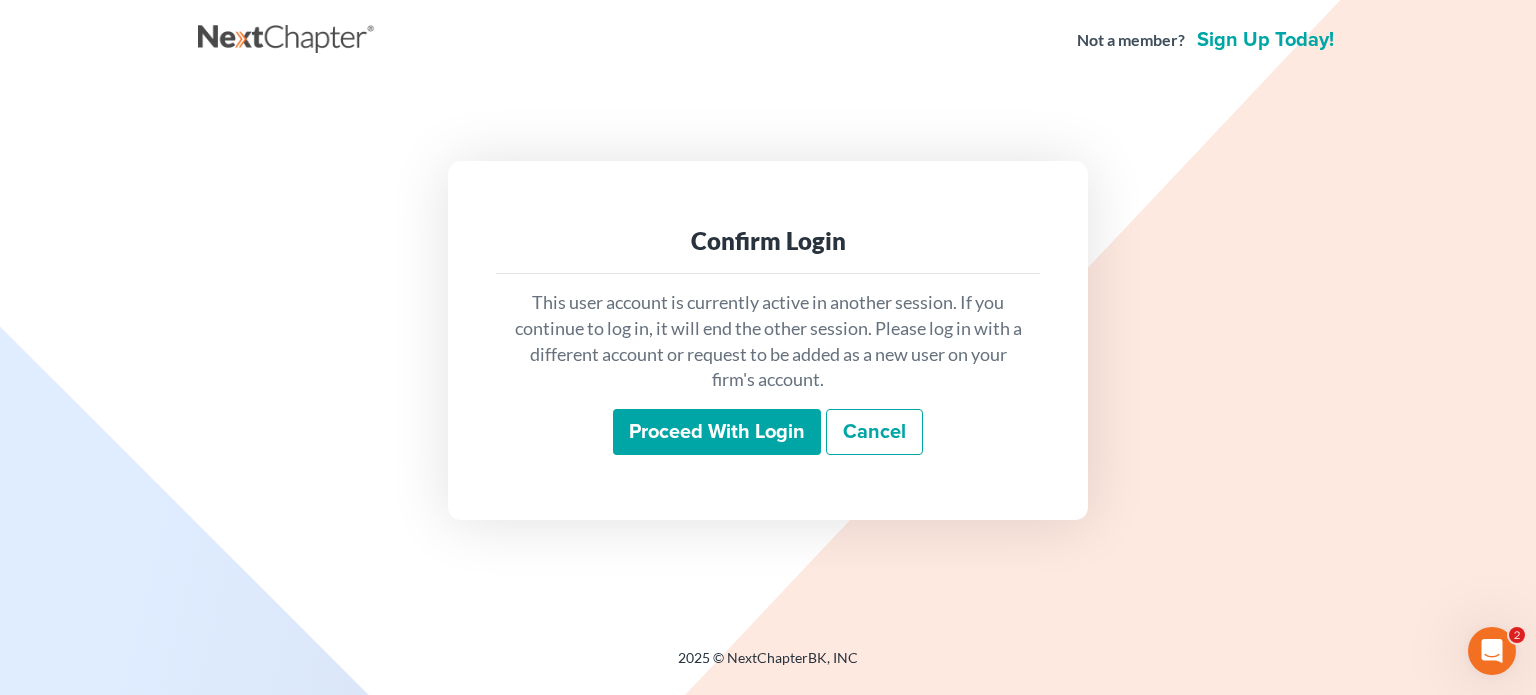 click on "Proceed with login" at bounding box center (717, 432) 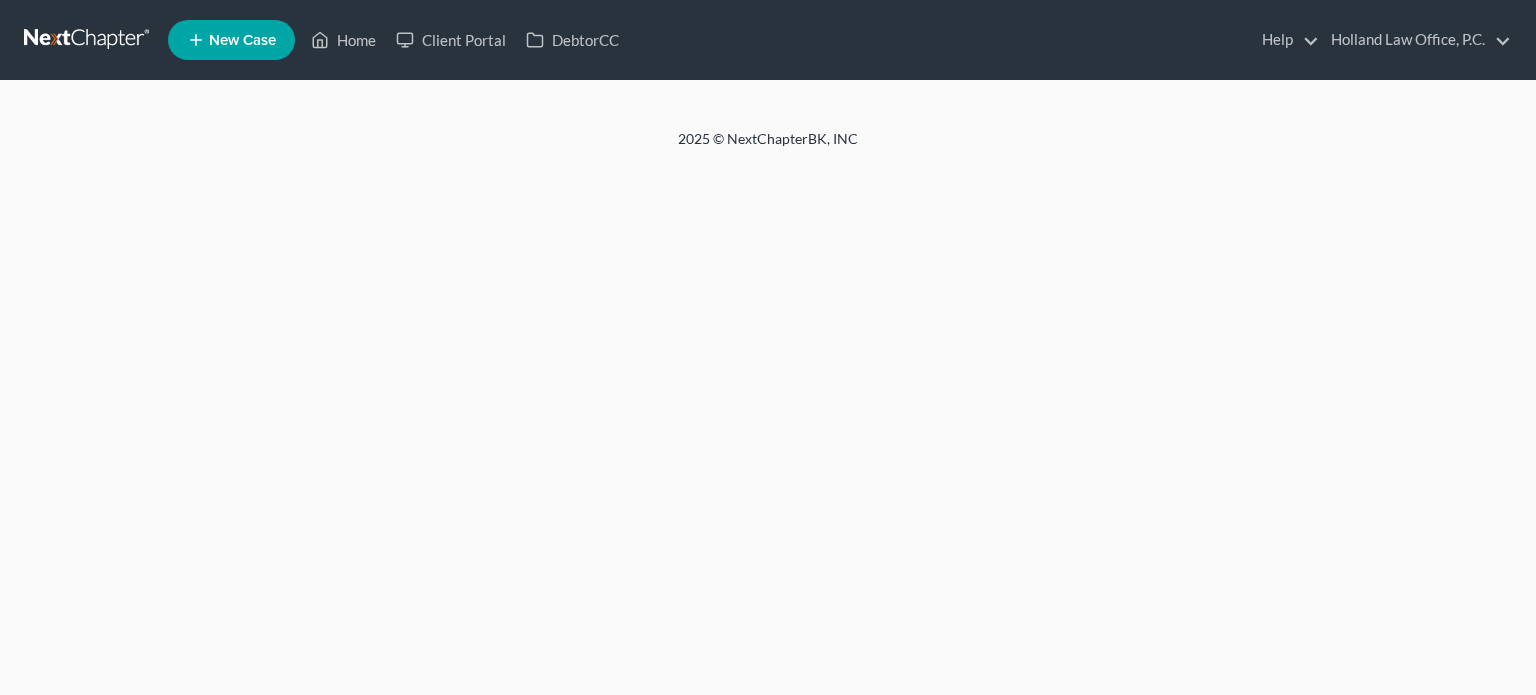 scroll, scrollTop: 0, scrollLeft: 0, axis: both 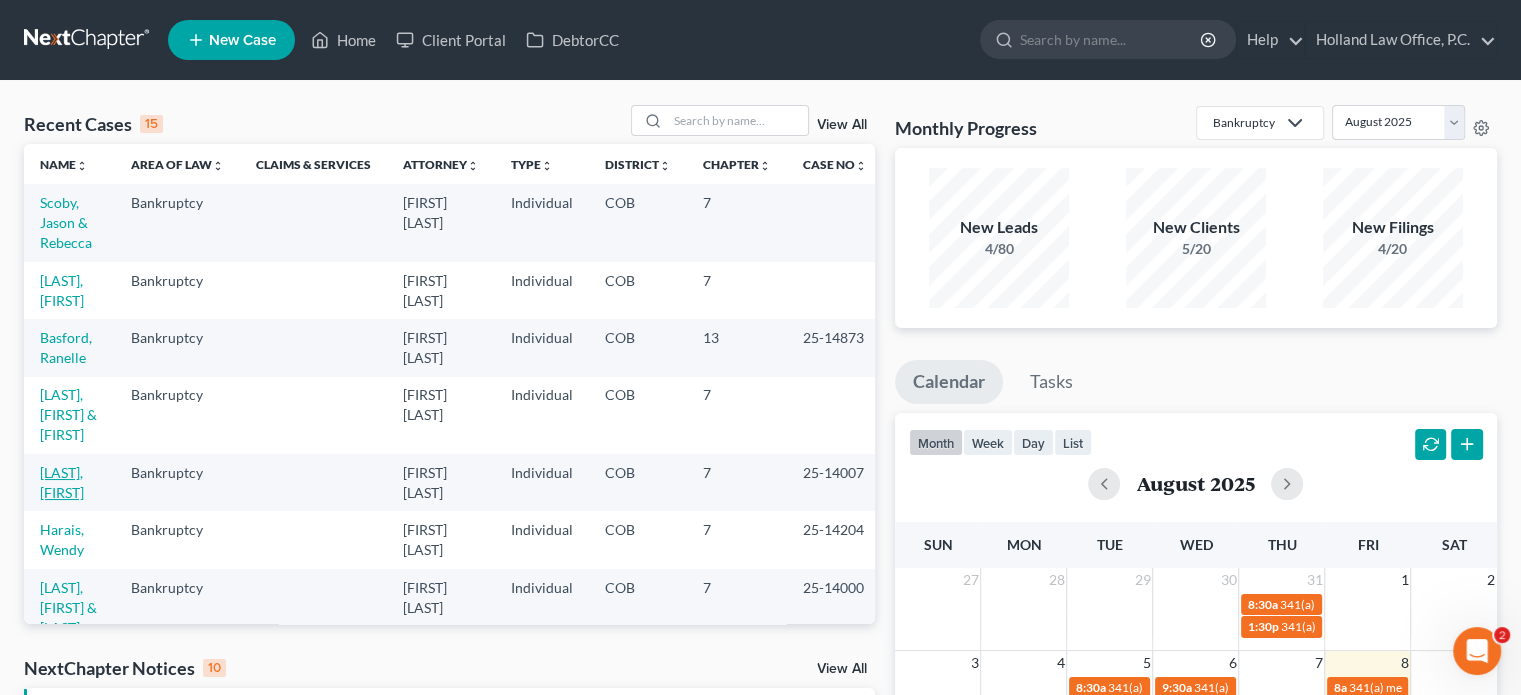 click on "[LAST], [FIRST]" at bounding box center (62, 482) 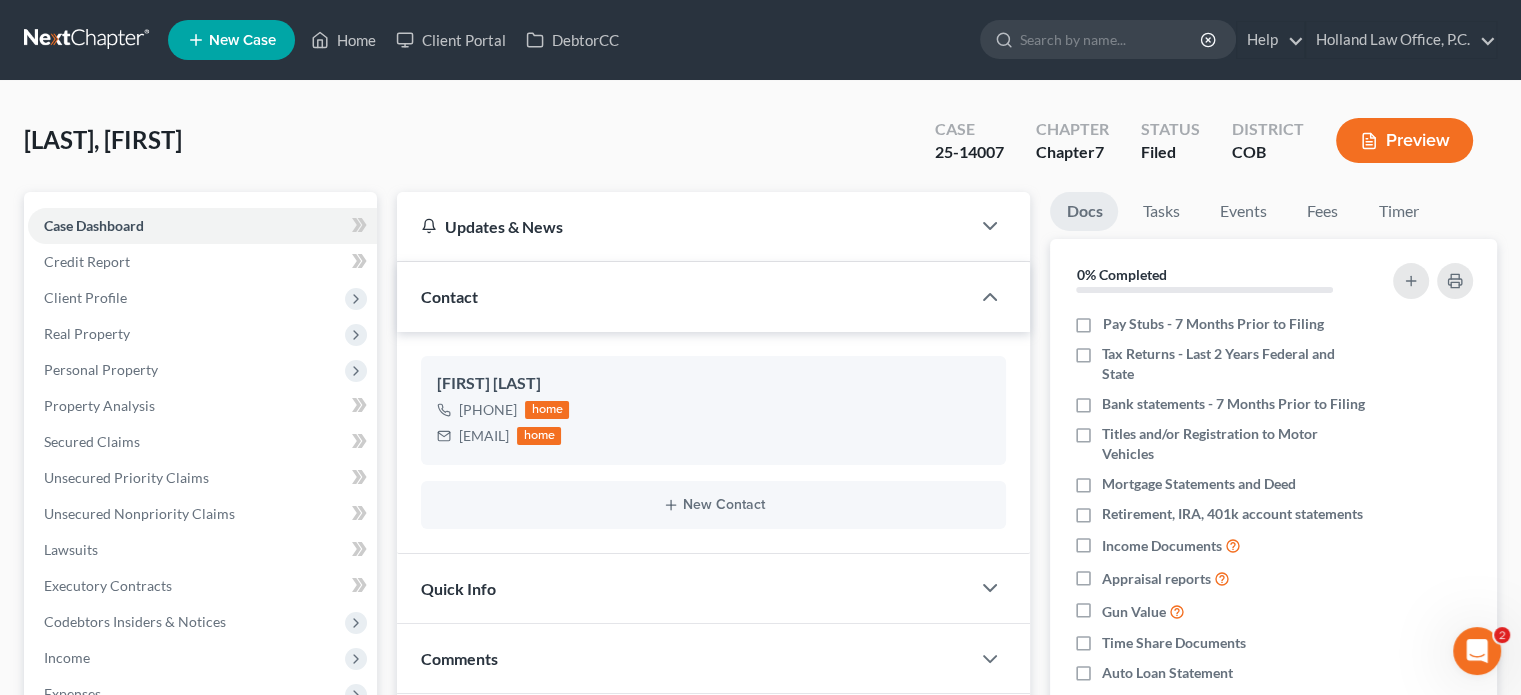 click on "Case 25-14007 Chapter Chapter  7 Status Filed District [STATE] COB Preview" at bounding box center [1204, 140] 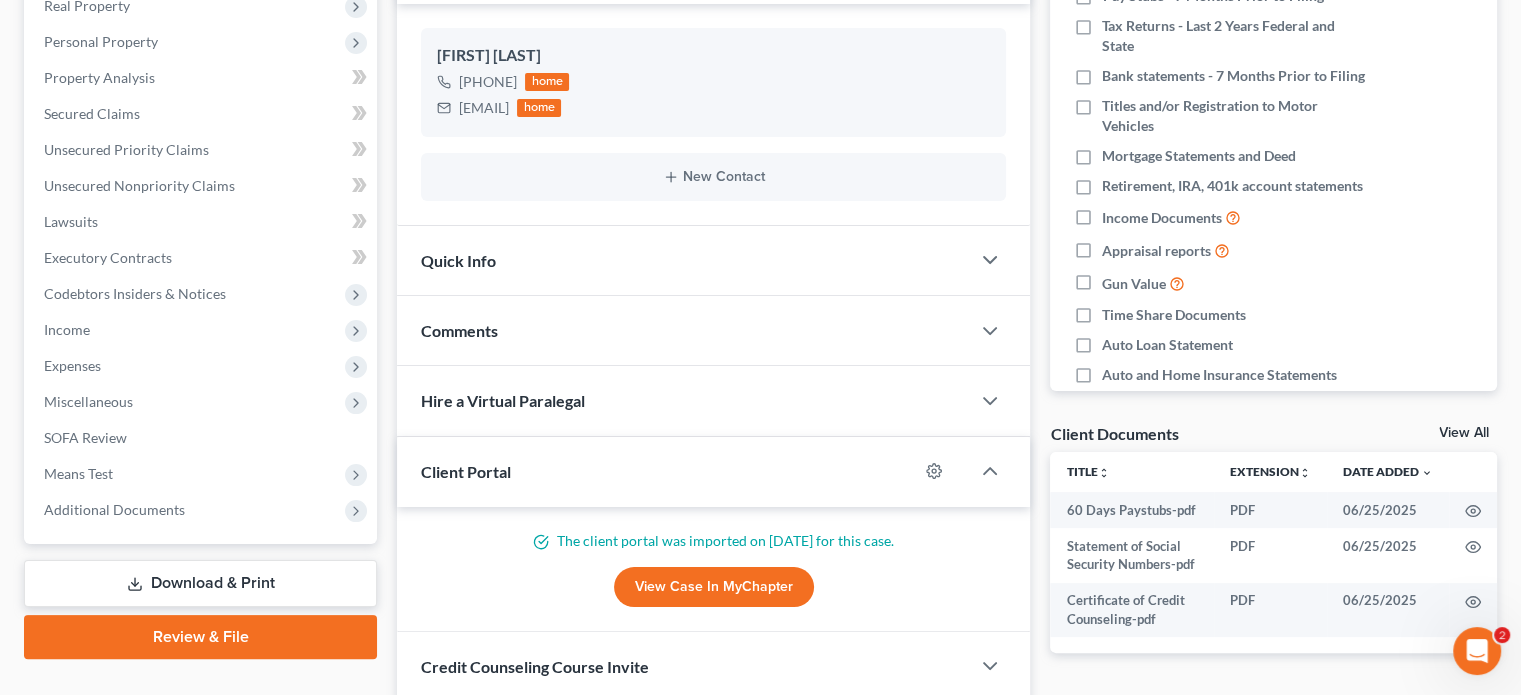 scroll, scrollTop: 330, scrollLeft: 0, axis: vertical 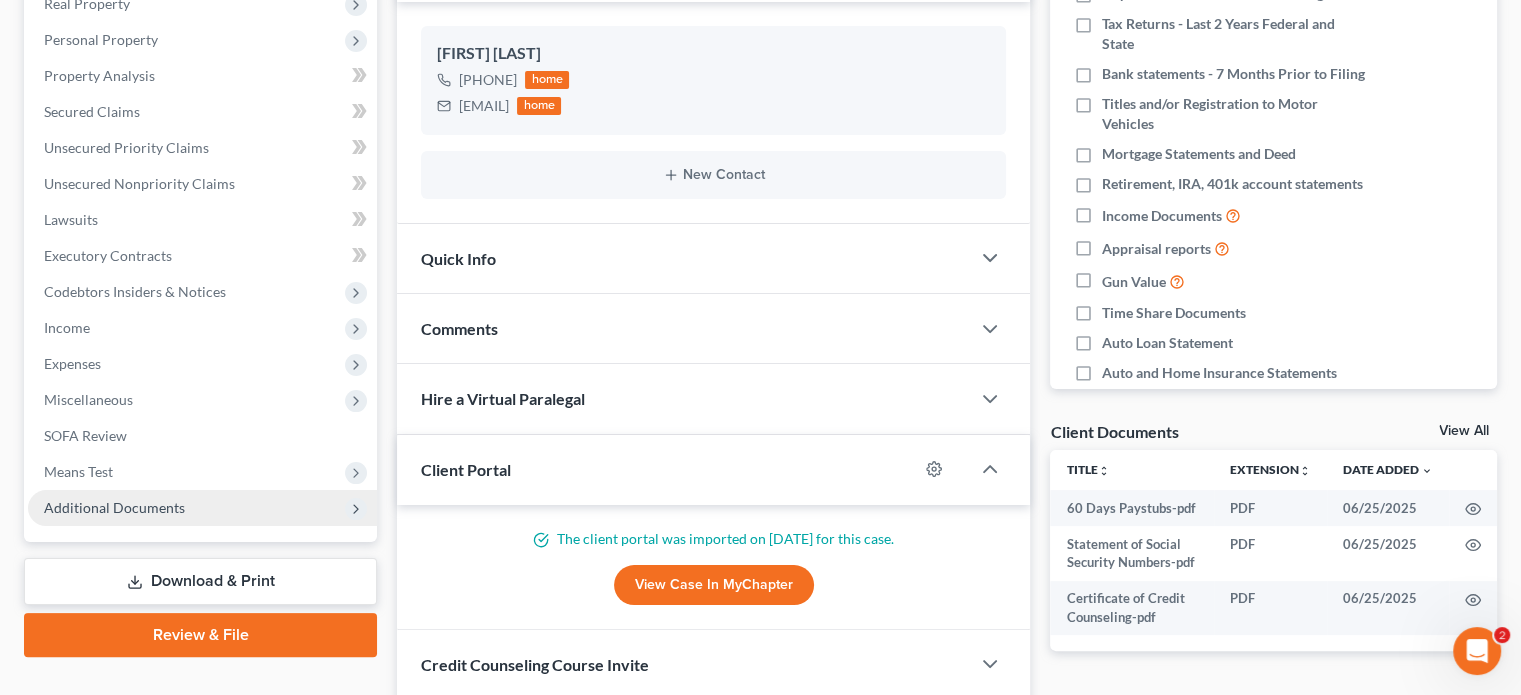 click on "Additional Documents" at bounding box center (202, 508) 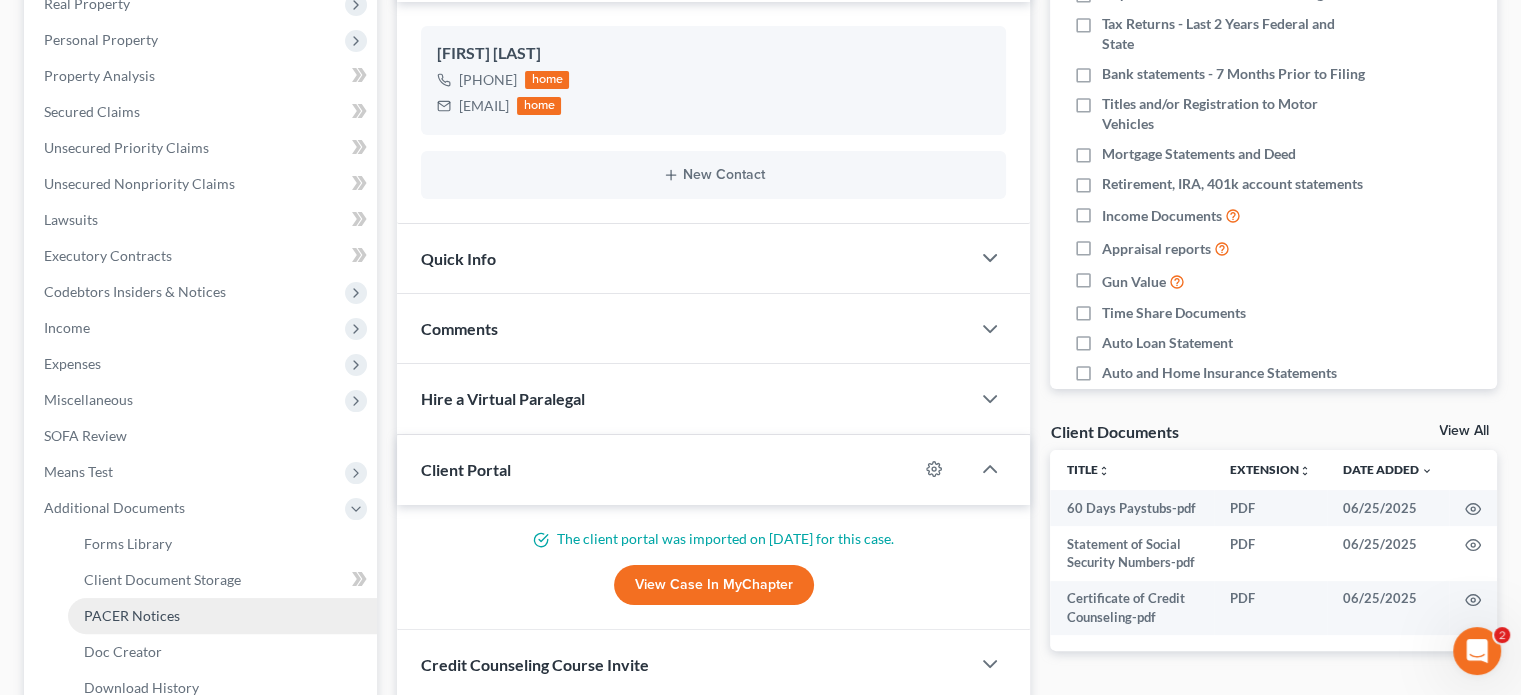 click on "PACER Notices" at bounding box center [222, 616] 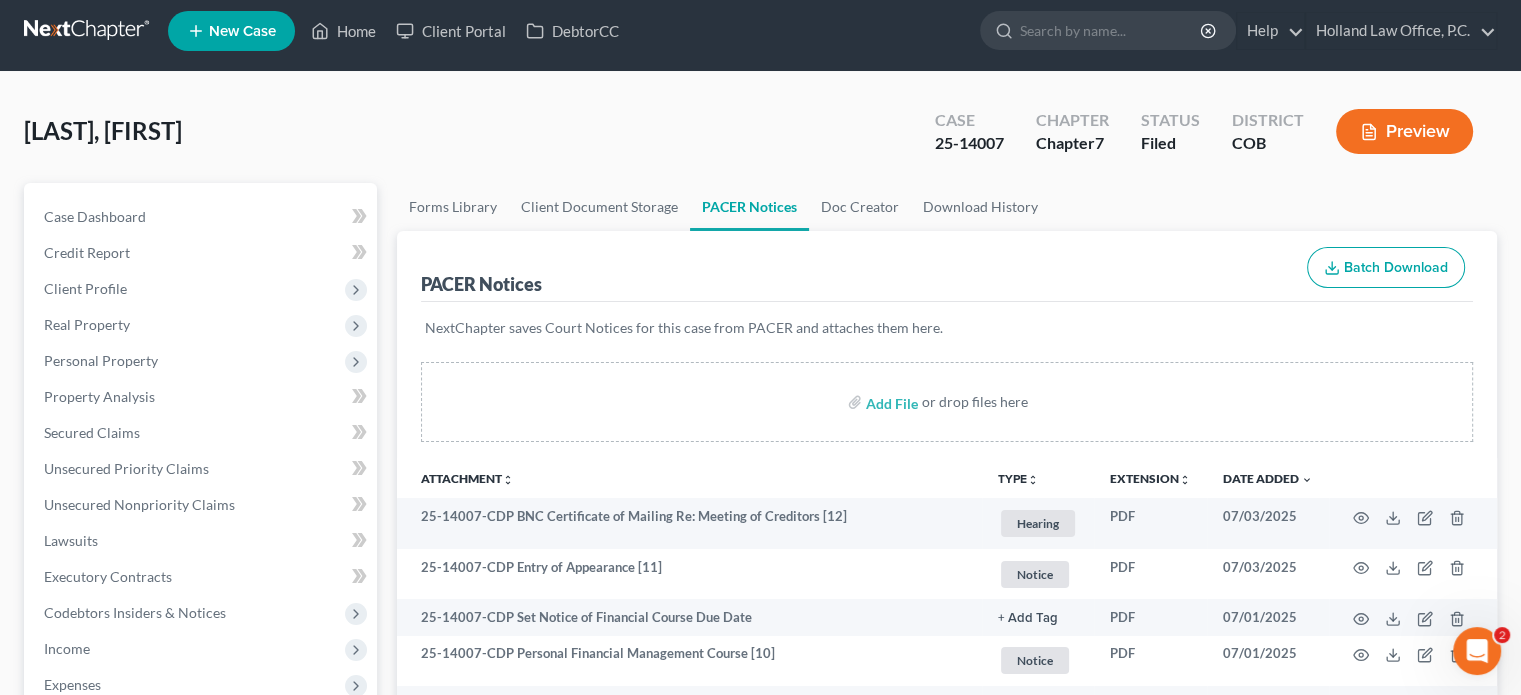 scroll, scrollTop: 0, scrollLeft: 0, axis: both 